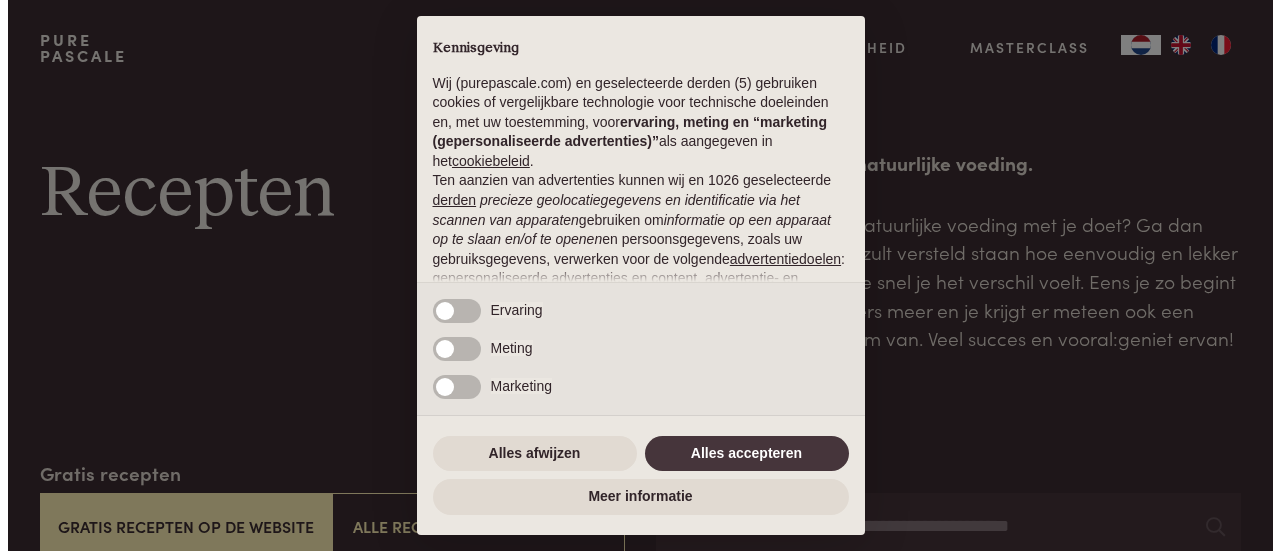 scroll, scrollTop: 0, scrollLeft: 0, axis: both 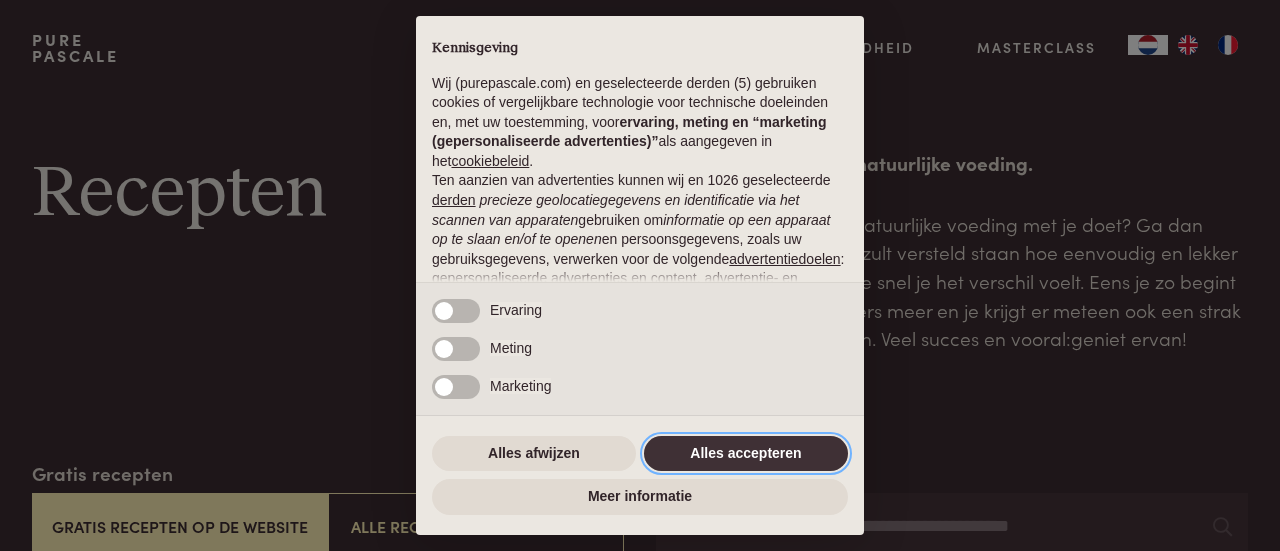 click on "Alles accepteren" at bounding box center (746, 454) 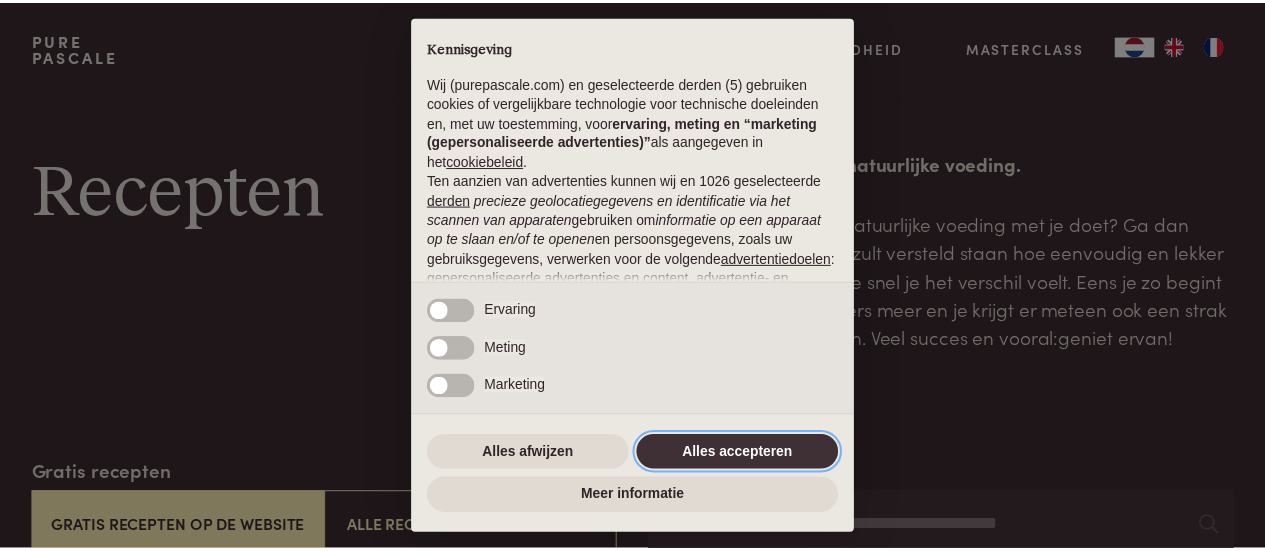 scroll, scrollTop: 252, scrollLeft: 0, axis: vertical 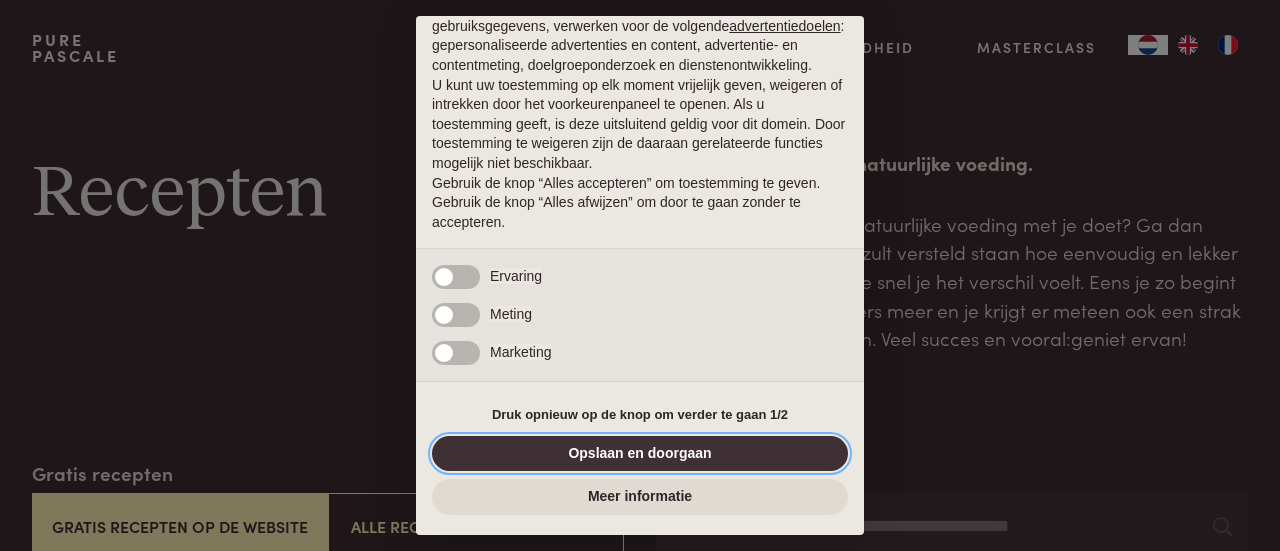 click on "Opslaan en doorgaan" at bounding box center (640, 454) 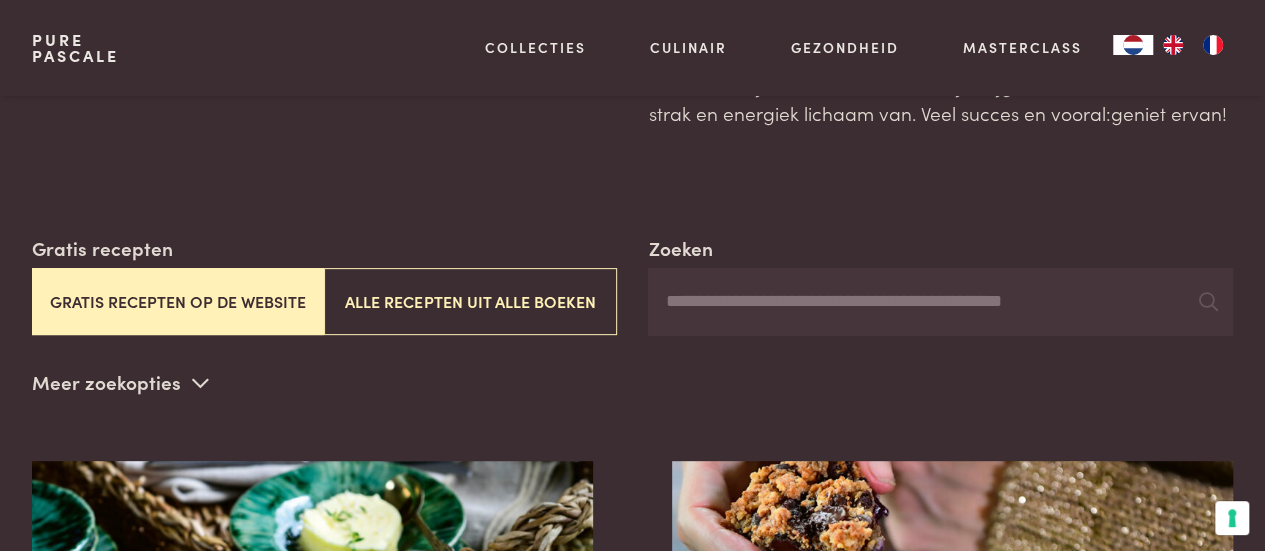 scroll, scrollTop: 300, scrollLeft: 0, axis: vertical 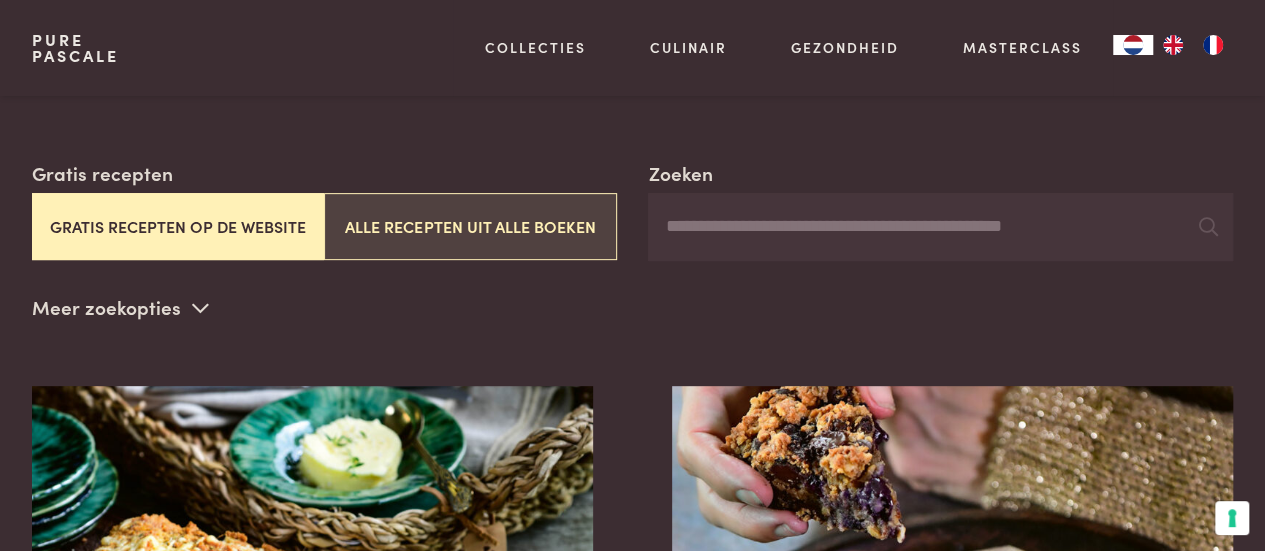 click on "Alle recepten uit alle boeken" at bounding box center [470, 226] 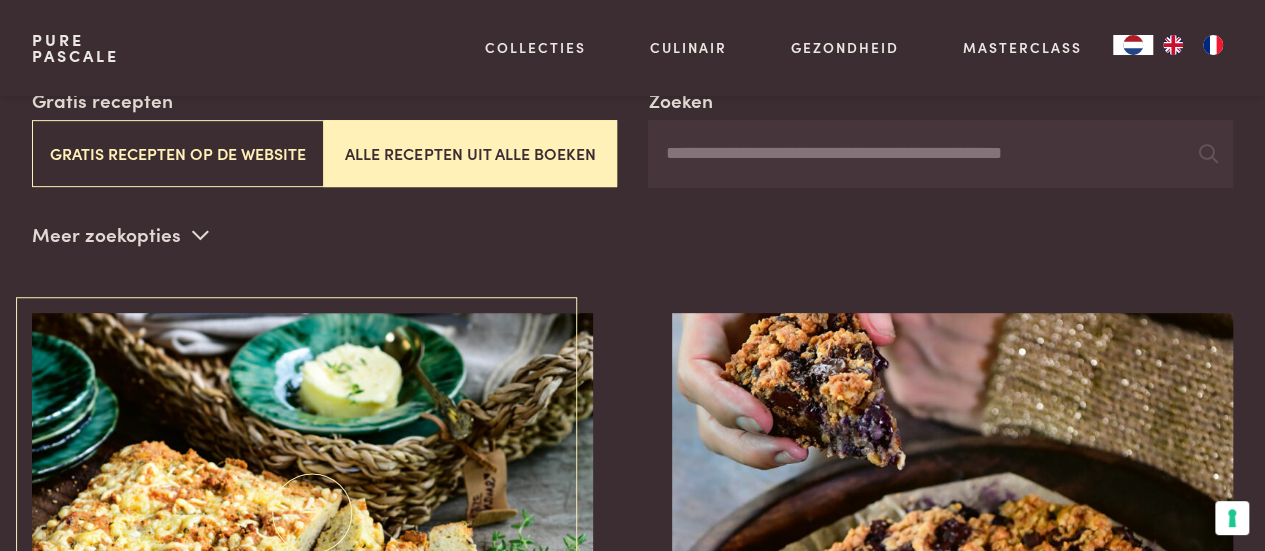 scroll, scrollTop: 359, scrollLeft: 0, axis: vertical 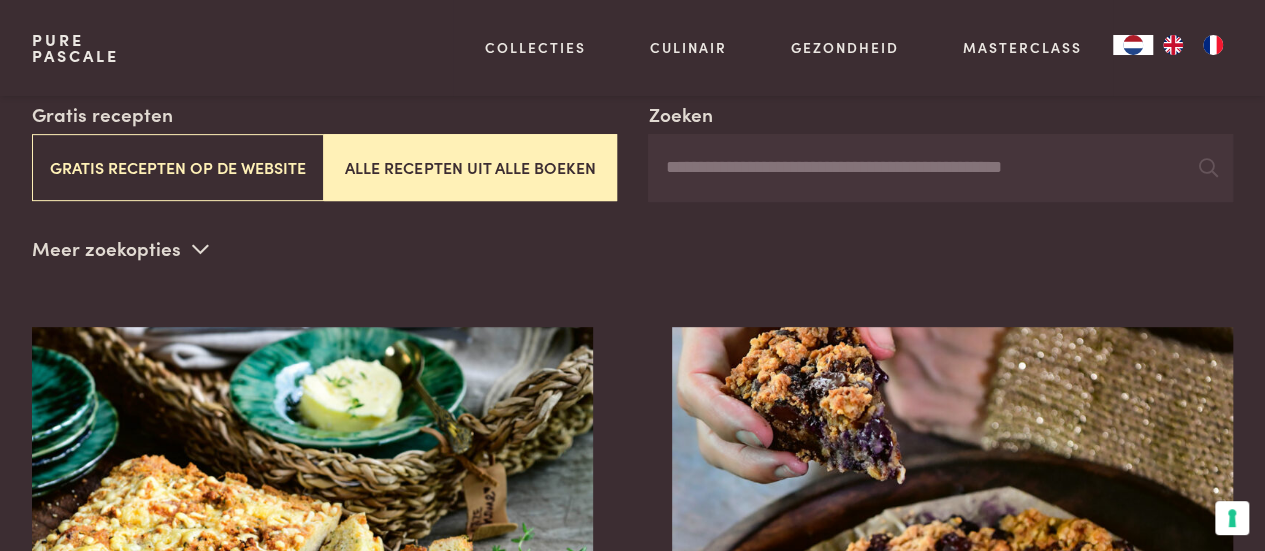 click at bounding box center (200, 248) 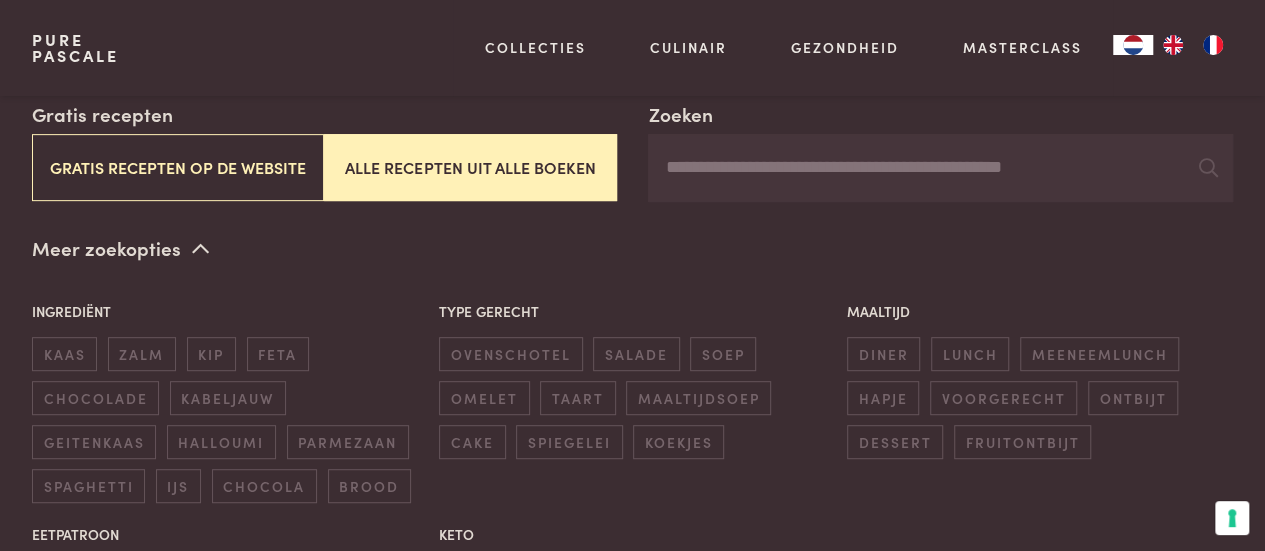 scroll, scrollTop: 459, scrollLeft: 0, axis: vertical 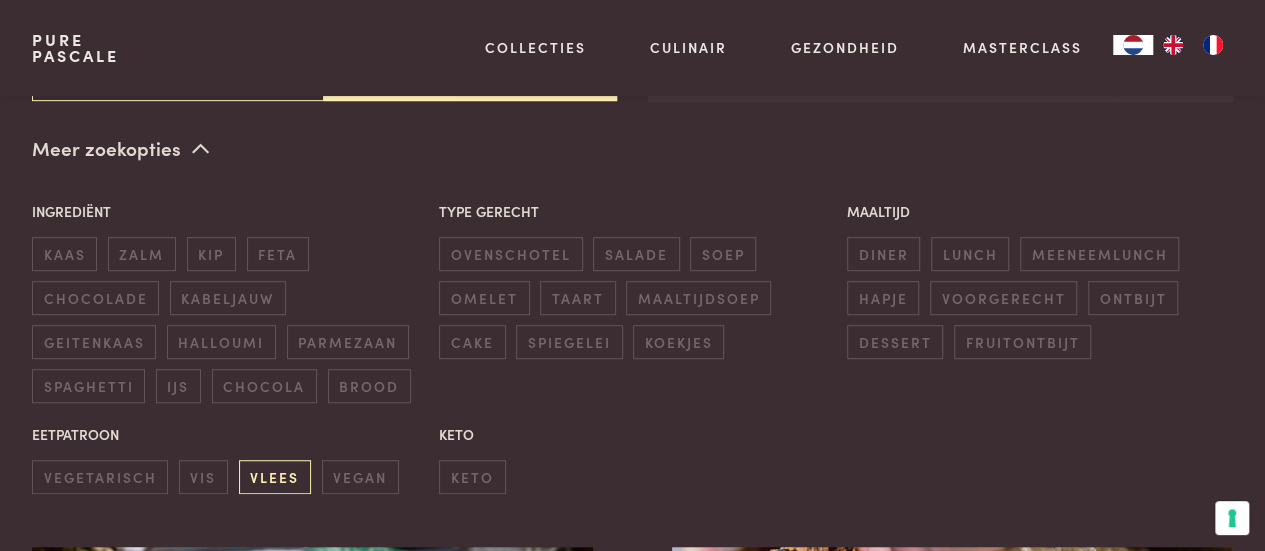 click on "vlees" at bounding box center [275, 476] 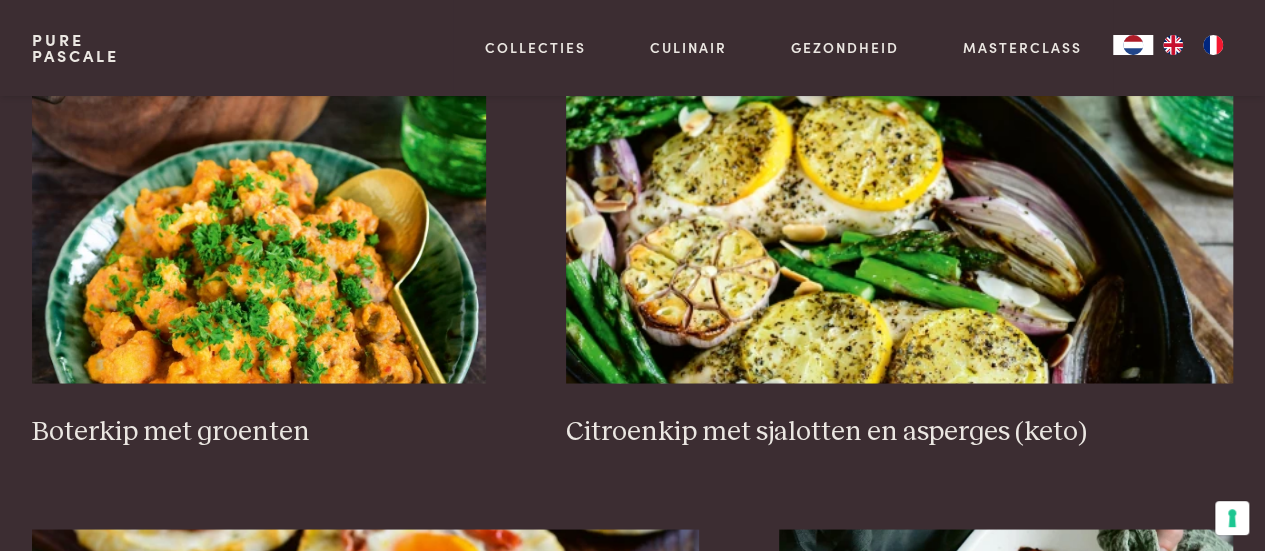 scroll, scrollTop: 1559, scrollLeft: 0, axis: vertical 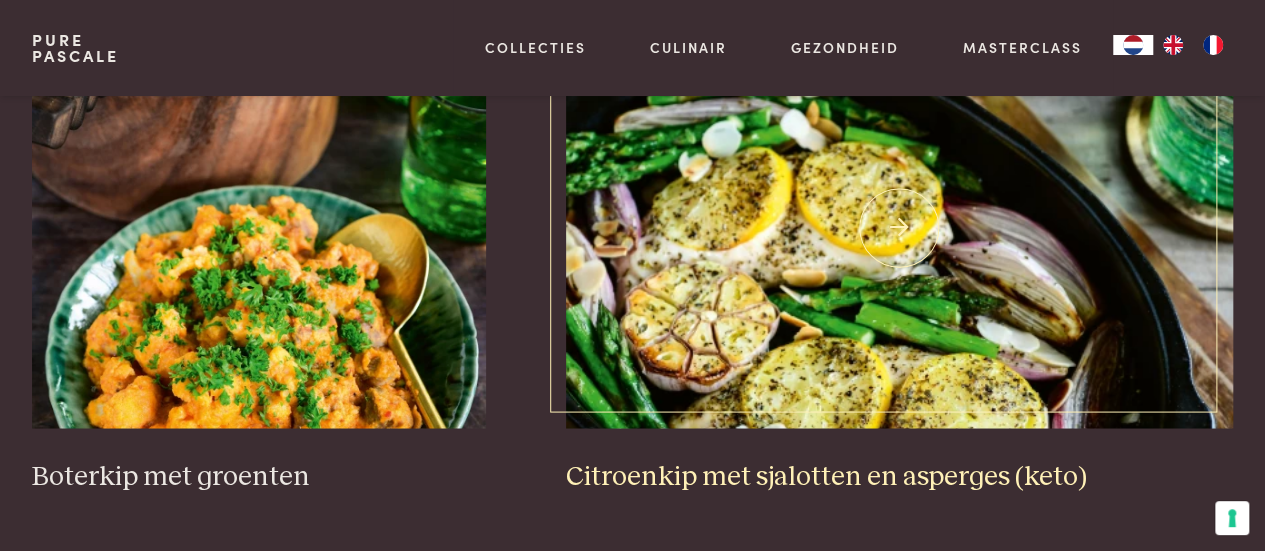 click at bounding box center [900, 228] 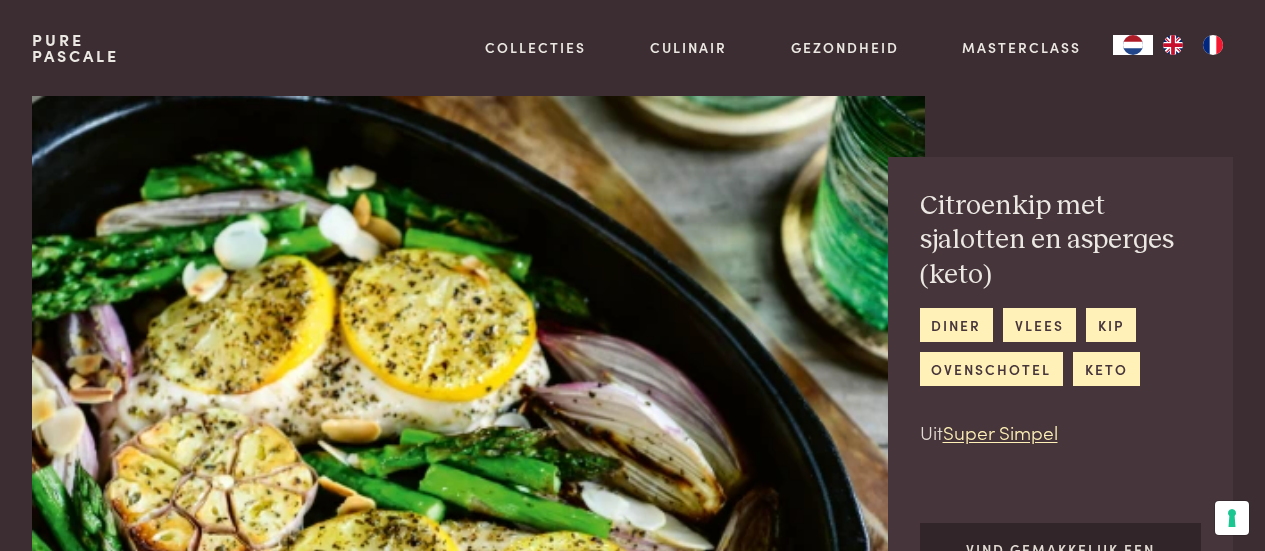 scroll, scrollTop: 0, scrollLeft: 0, axis: both 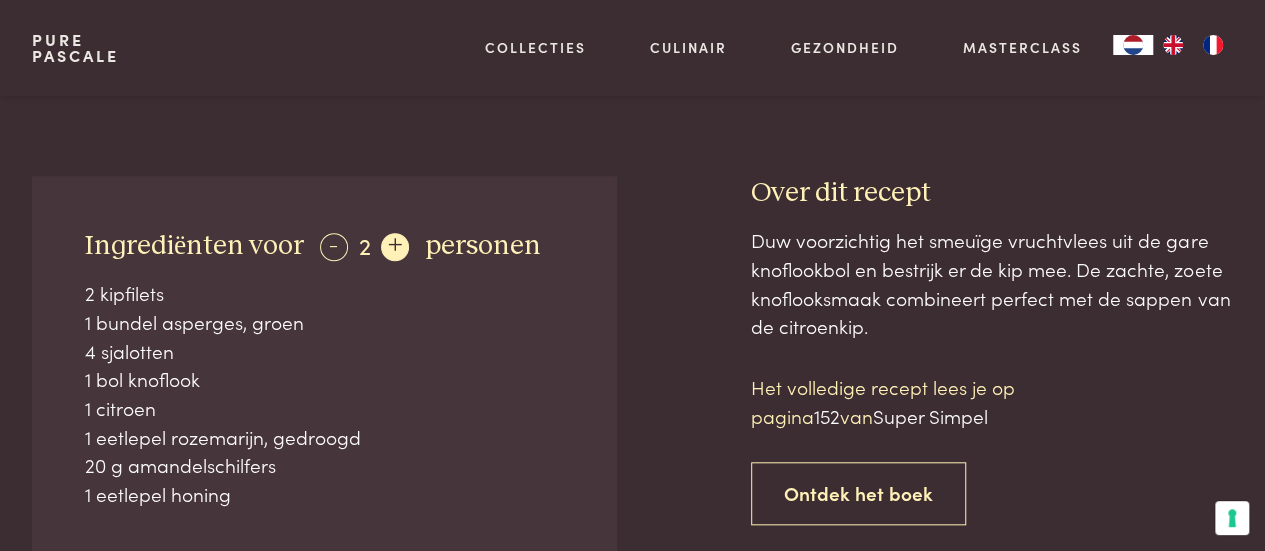 click on "+" at bounding box center [395, 247] 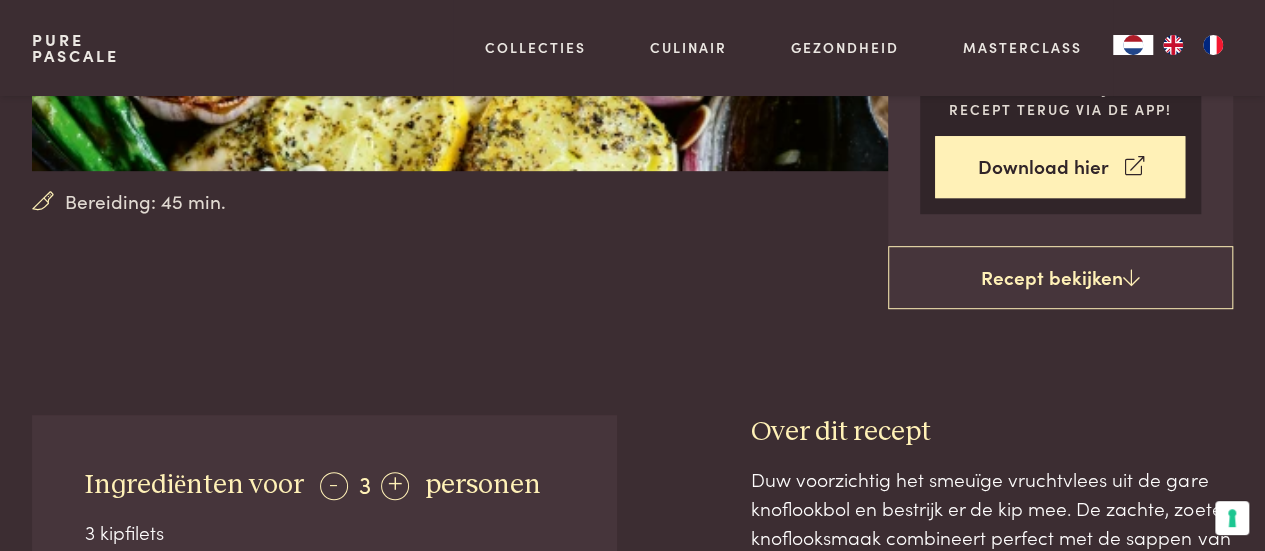 scroll, scrollTop: 400, scrollLeft: 0, axis: vertical 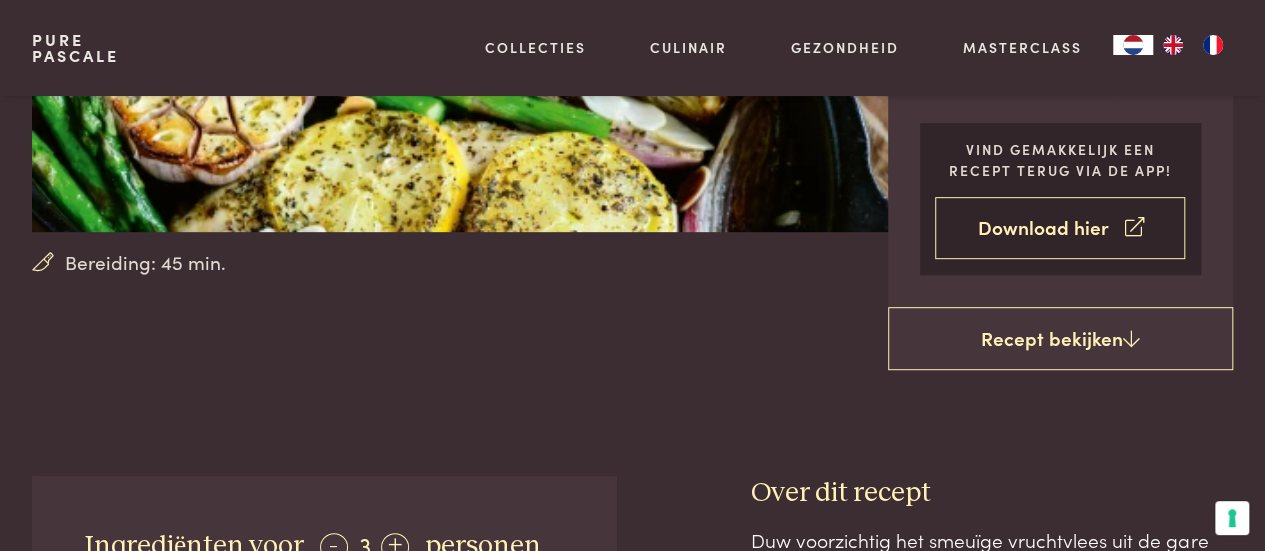 click on "Download hier" at bounding box center (1060, 228) 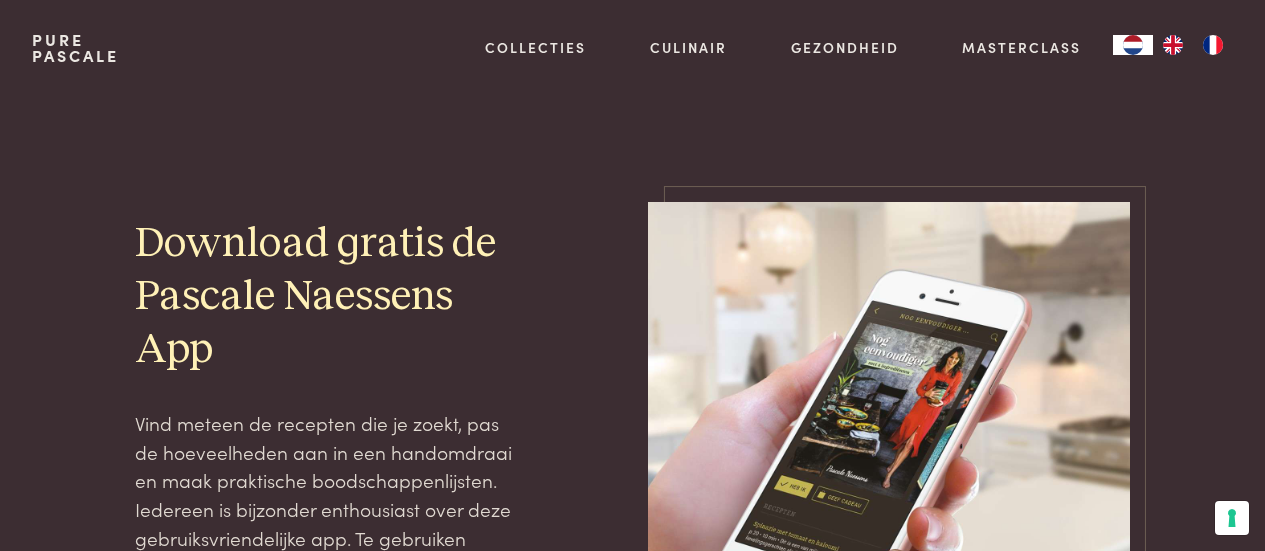 scroll, scrollTop: 0, scrollLeft: 0, axis: both 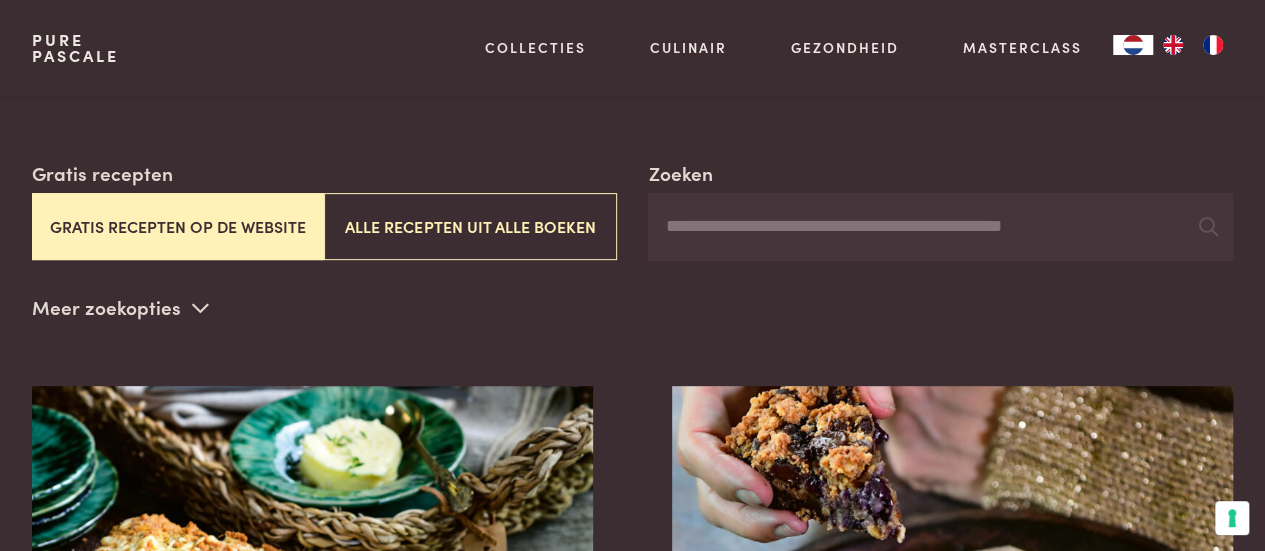 click on "Meer zoekopties" at bounding box center [120, 308] 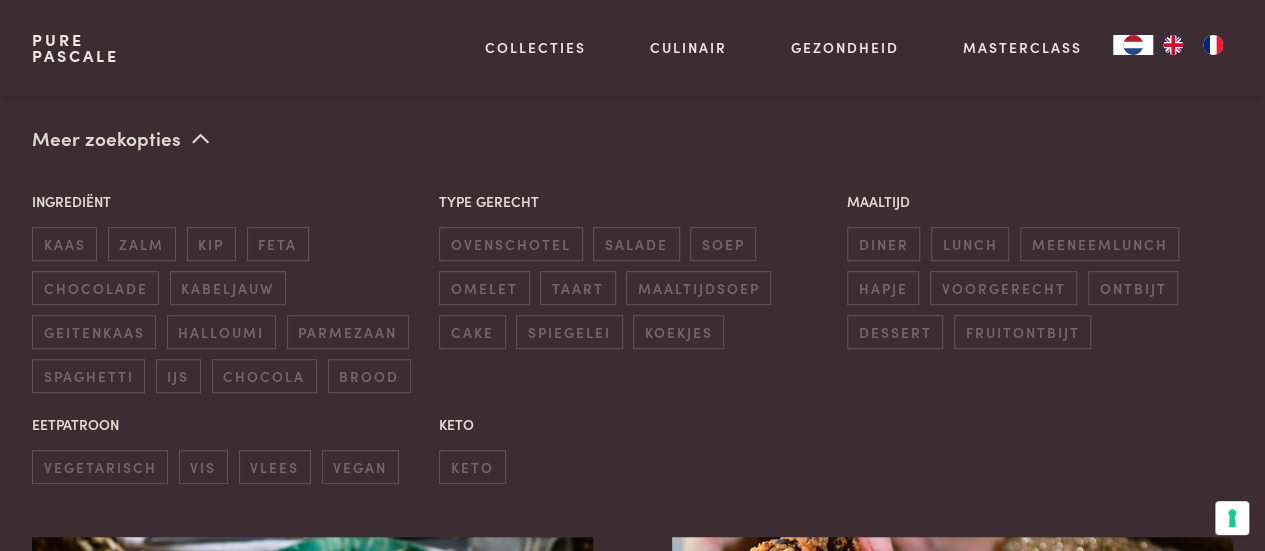 scroll, scrollTop: 500, scrollLeft: 0, axis: vertical 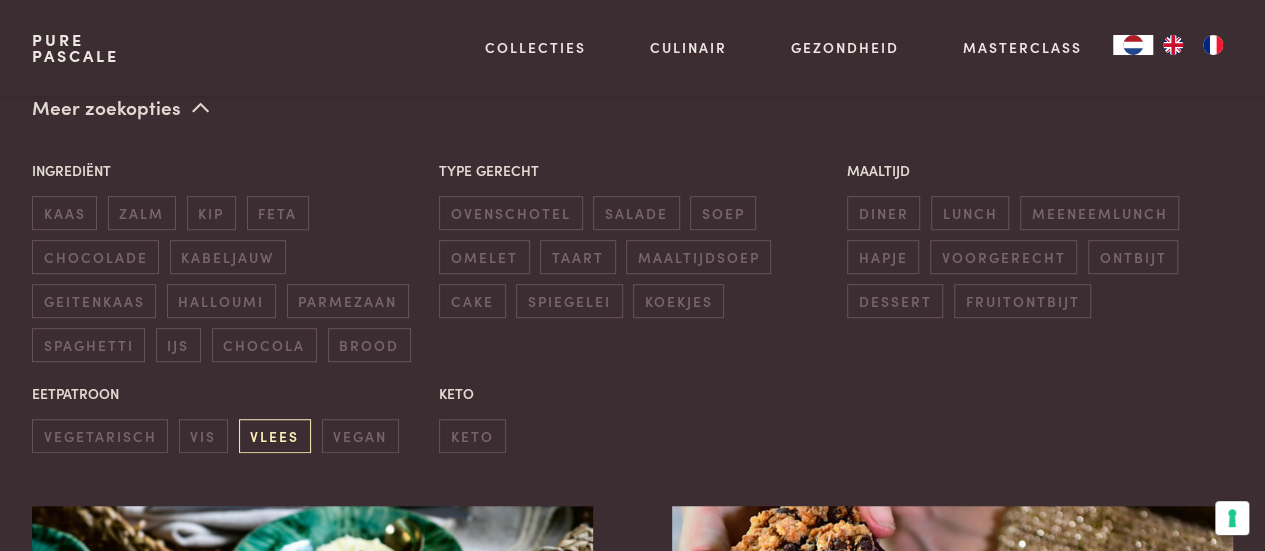 click on "vlees" at bounding box center [275, 435] 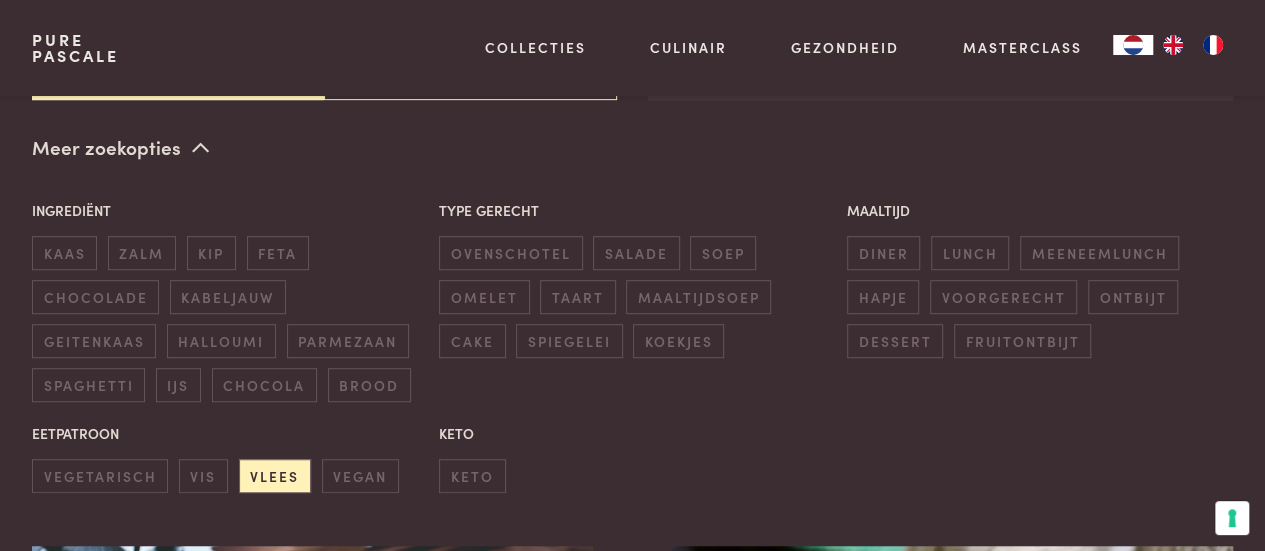 scroll, scrollTop: 459, scrollLeft: 0, axis: vertical 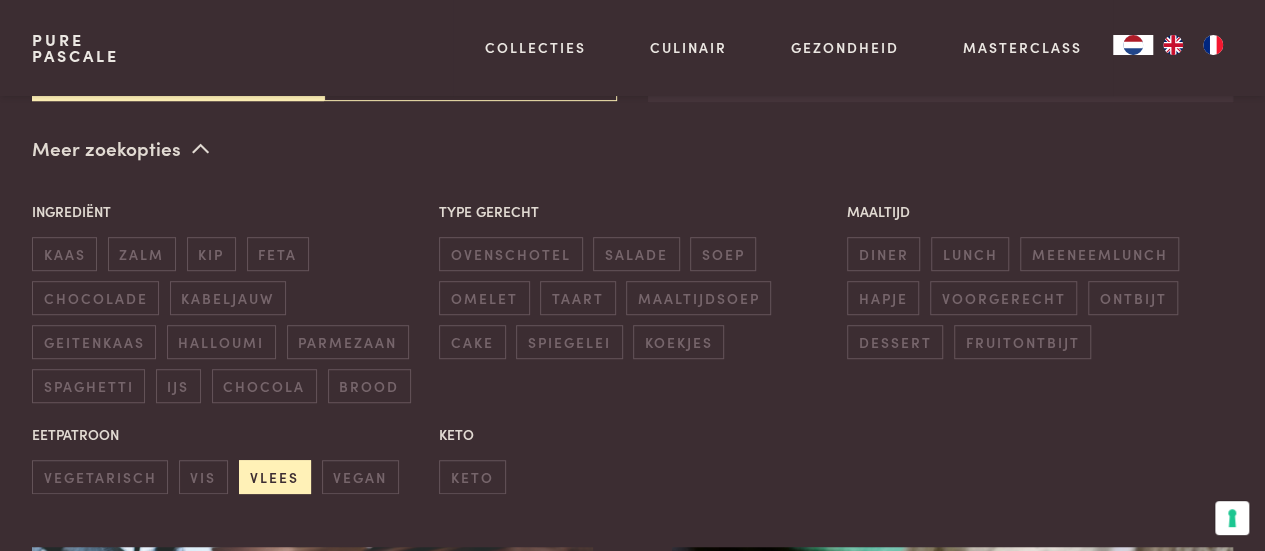 click on "vlees" at bounding box center [275, 476] 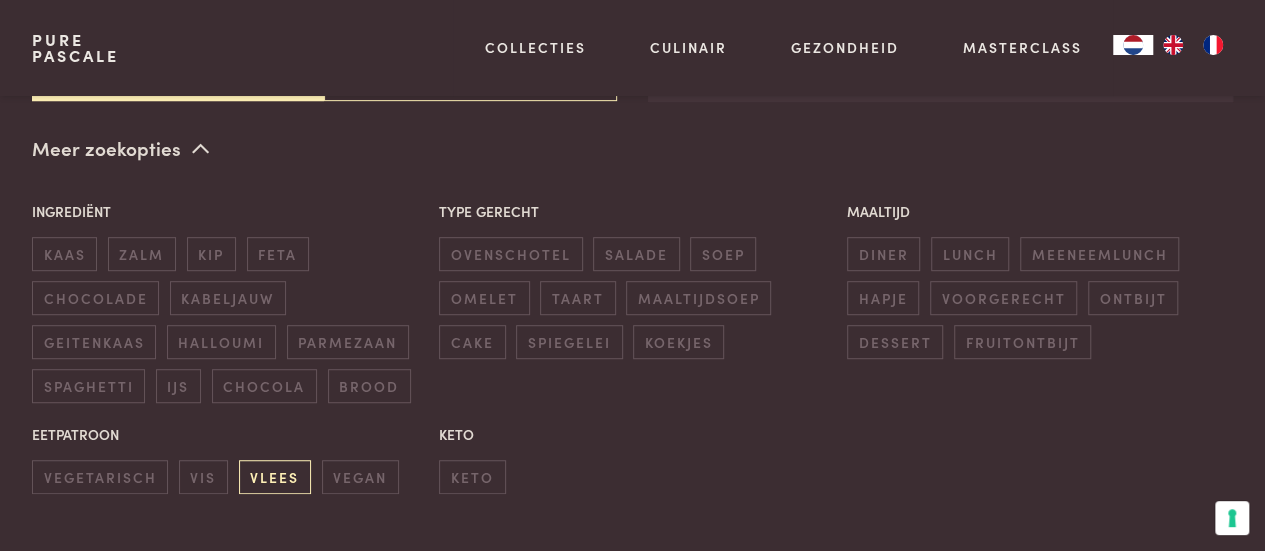 click on "vlees" at bounding box center (275, 476) 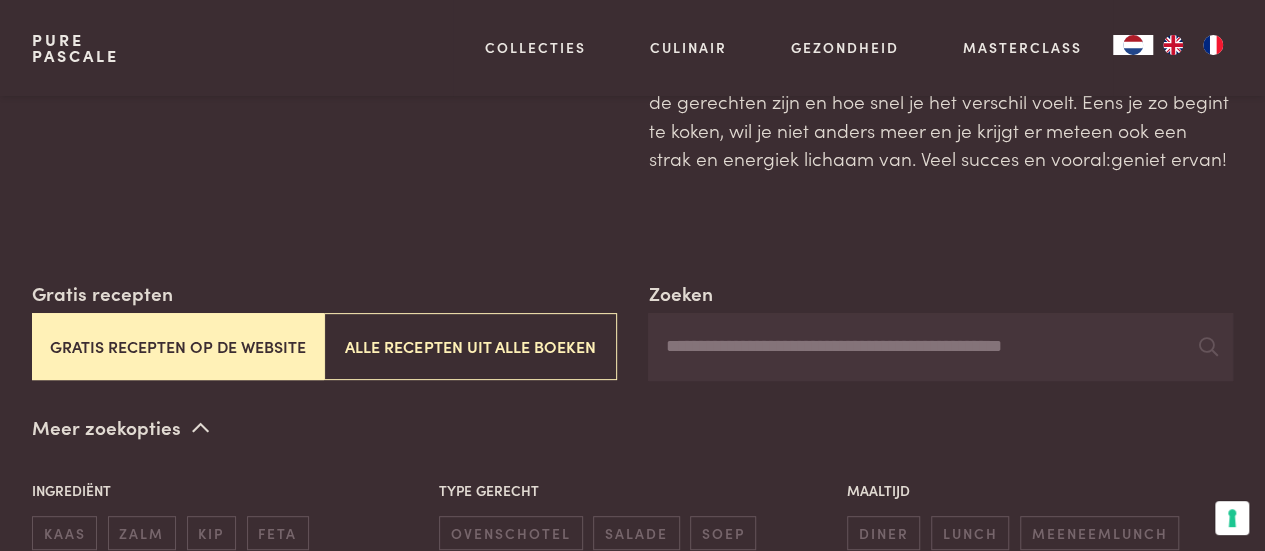 scroll, scrollTop: 159, scrollLeft: 0, axis: vertical 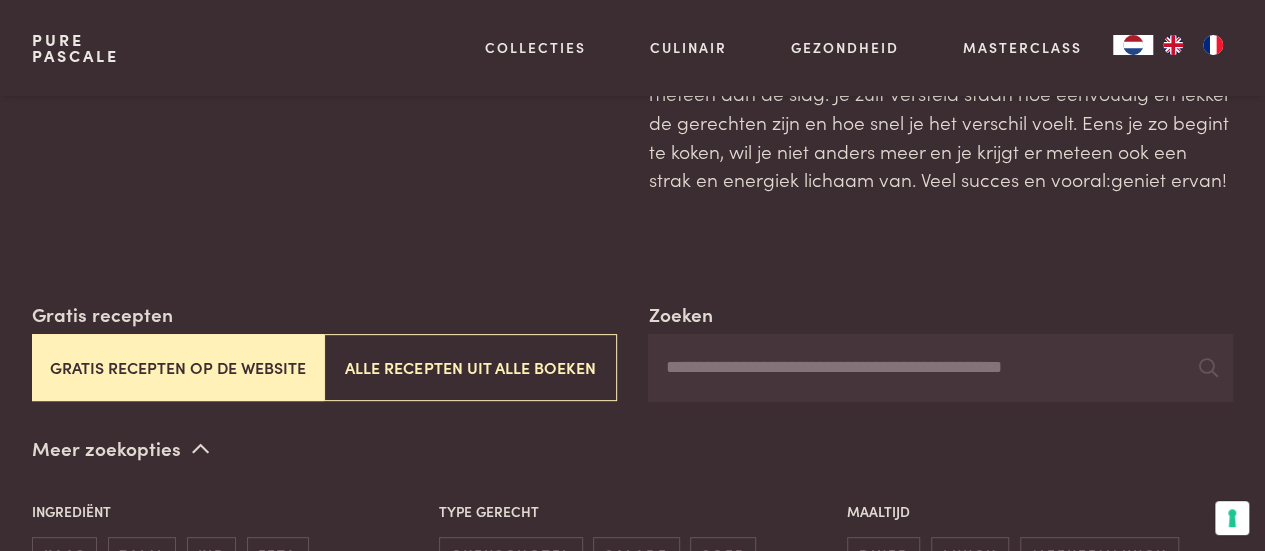 click on "Zoeken" at bounding box center (940, 368) 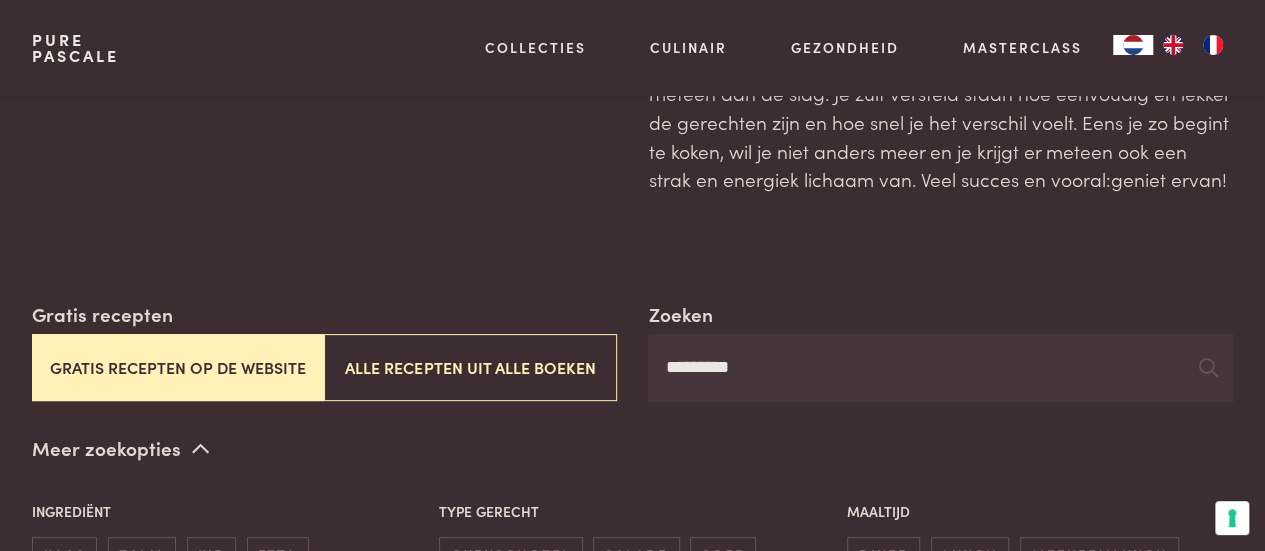type on "*********" 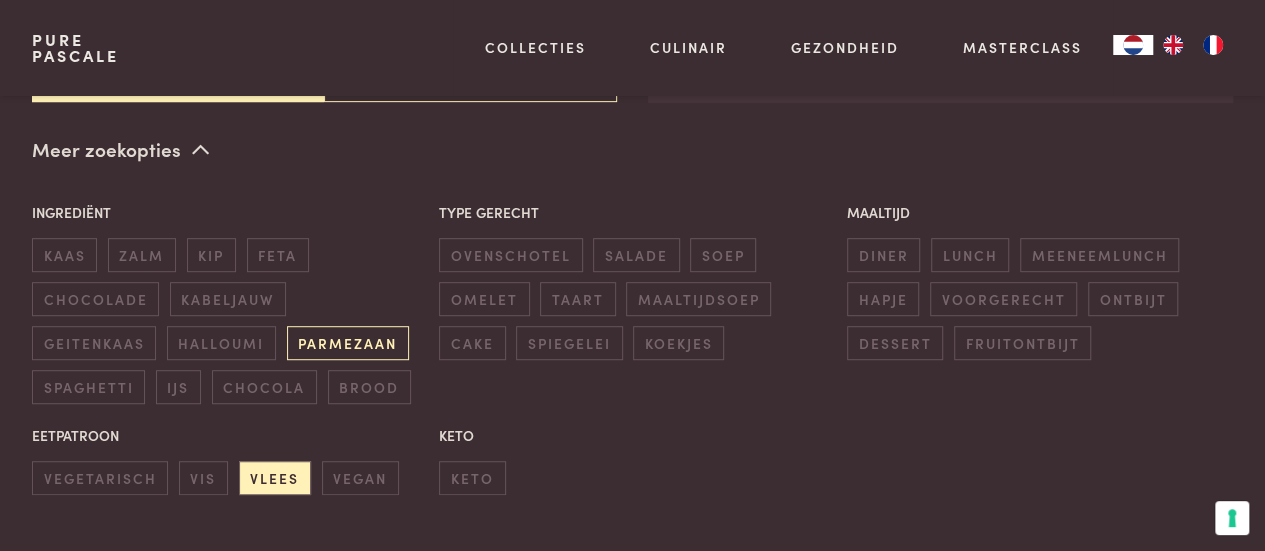 scroll, scrollTop: 459, scrollLeft: 0, axis: vertical 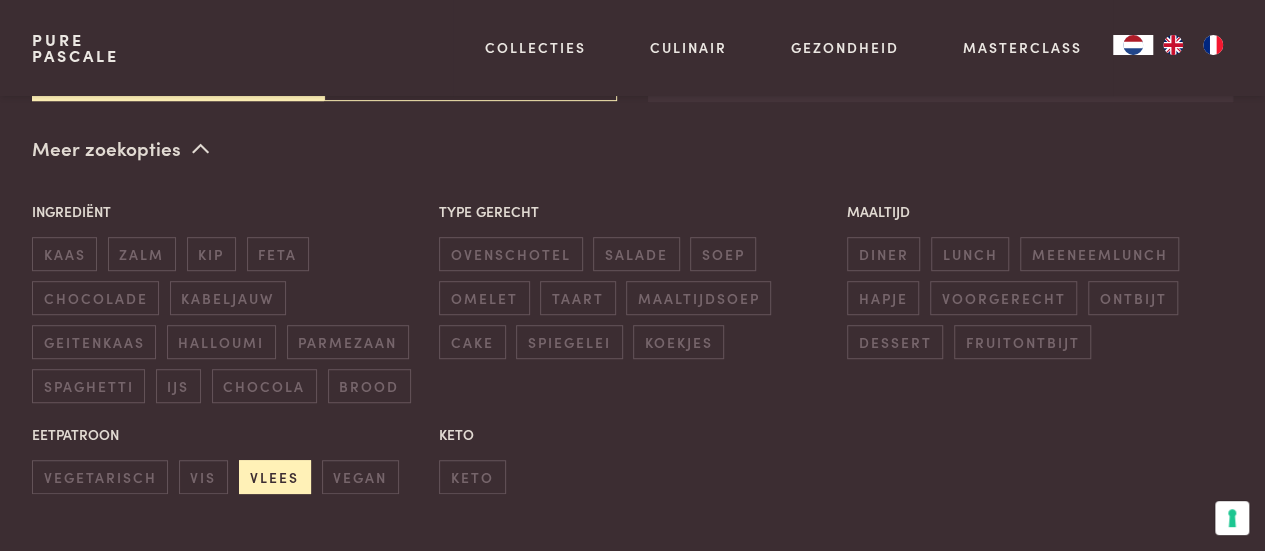 click on "vlees" at bounding box center [275, 476] 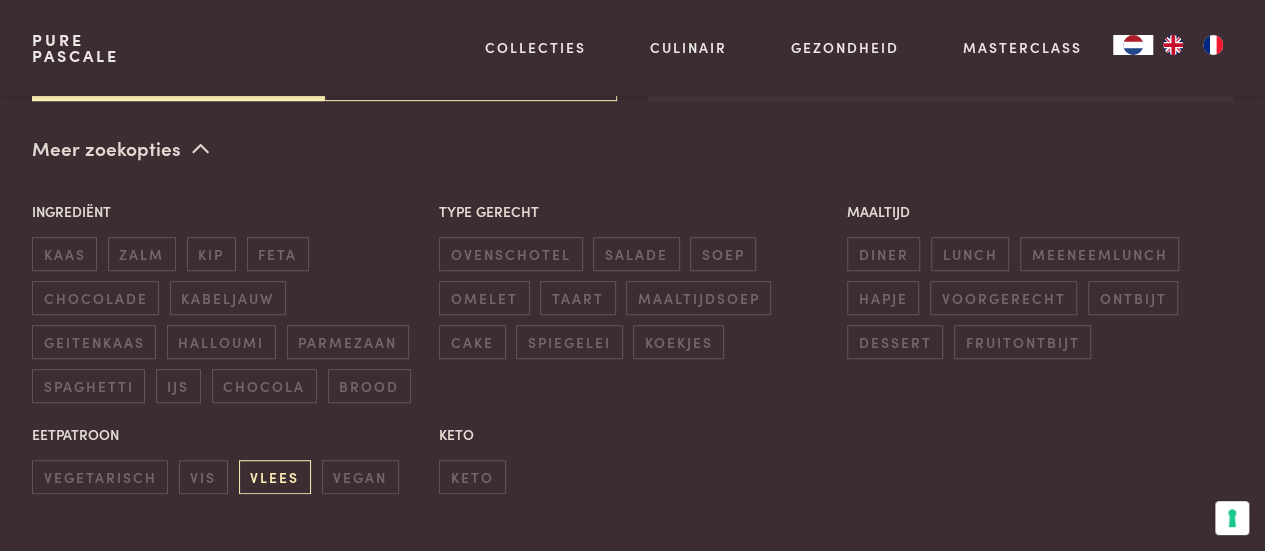 click on "vlees" at bounding box center (275, 476) 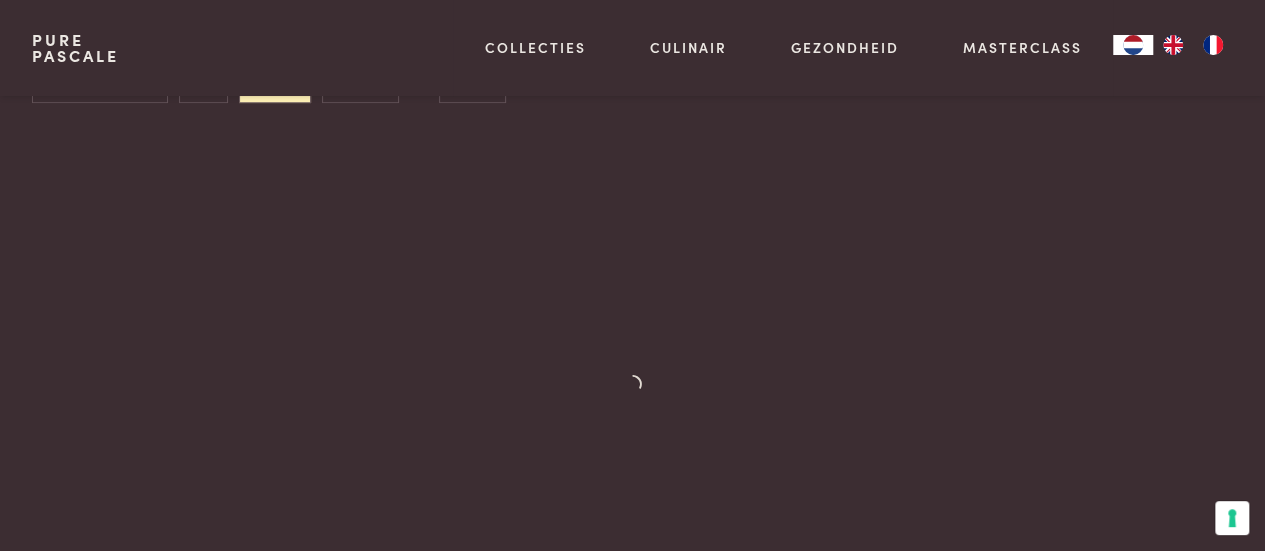 scroll, scrollTop: 859, scrollLeft: 0, axis: vertical 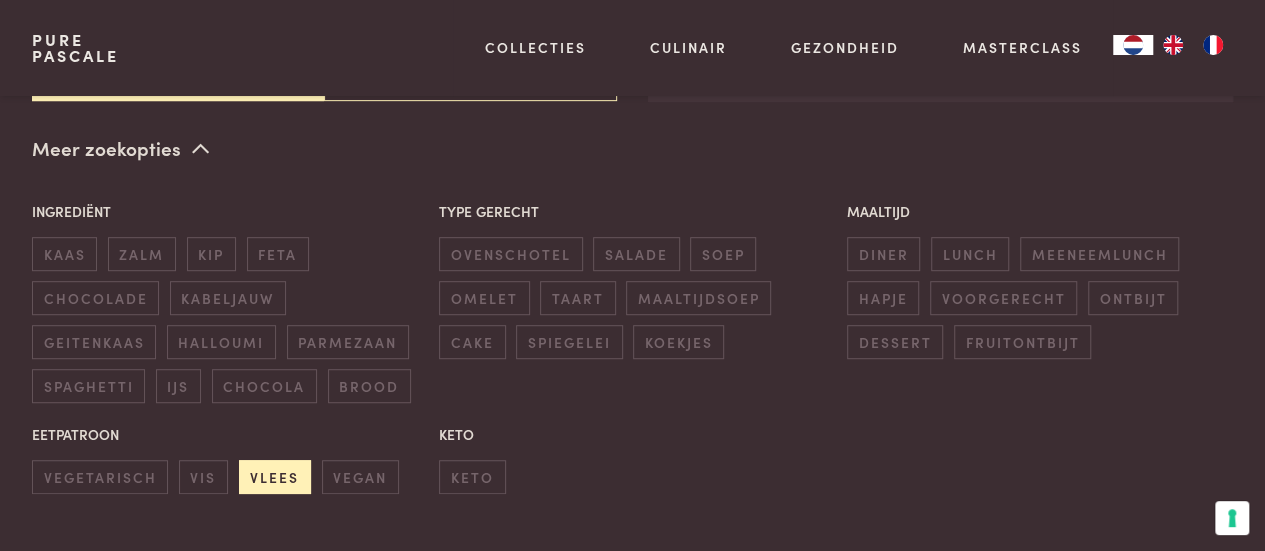 click on "vlees" at bounding box center (275, 476) 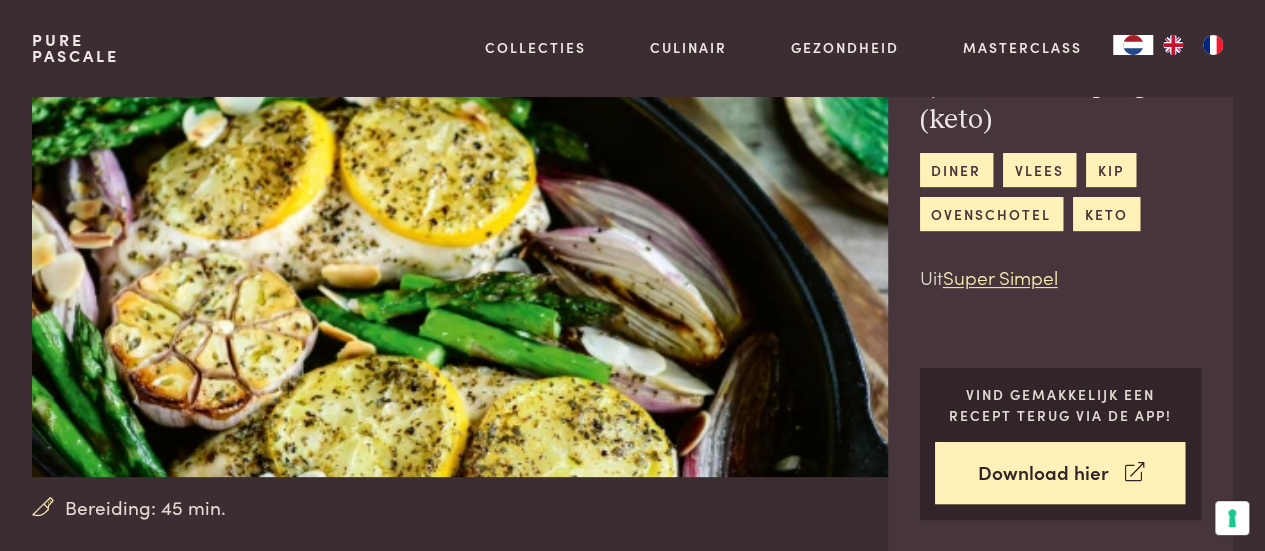 scroll, scrollTop: 0, scrollLeft: 0, axis: both 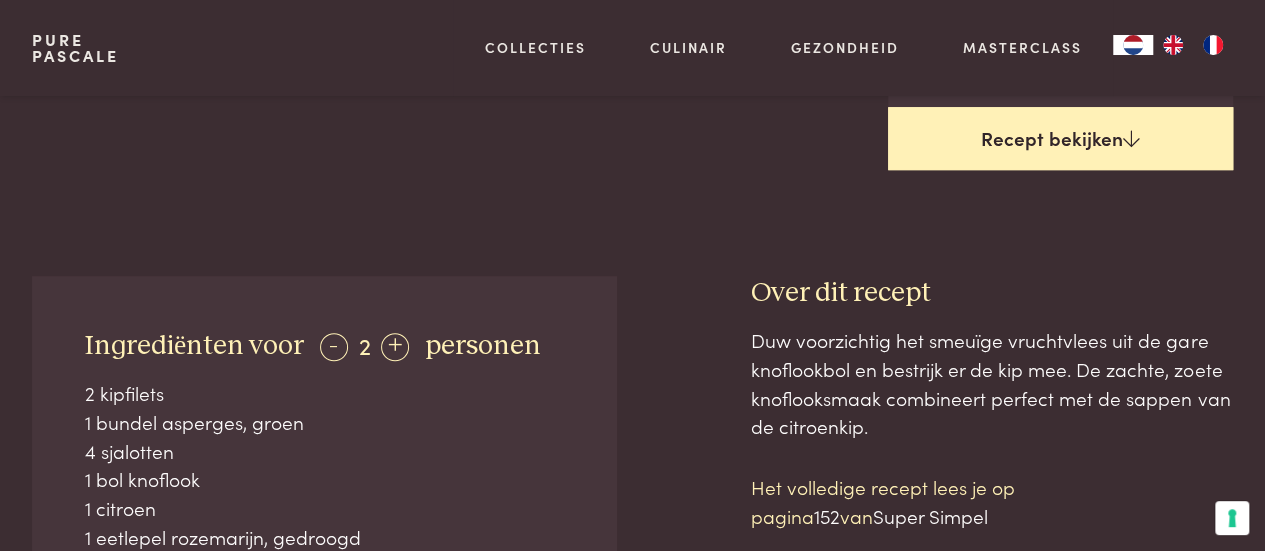 click on "Recept bekijken" at bounding box center [1061, 139] 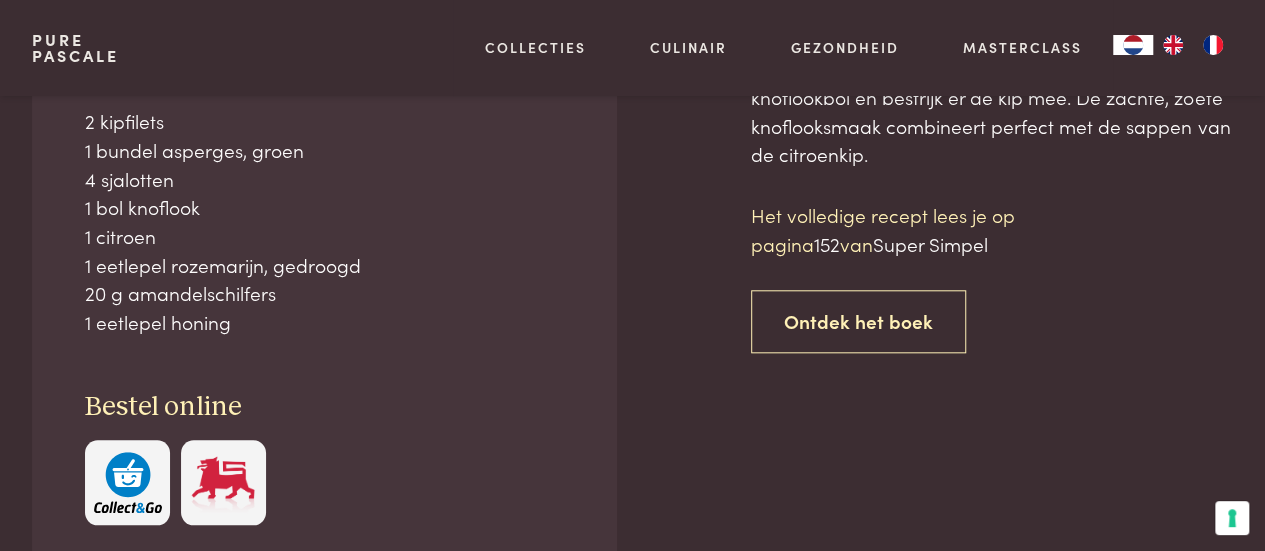scroll, scrollTop: 873, scrollLeft: 0, axis: vertical 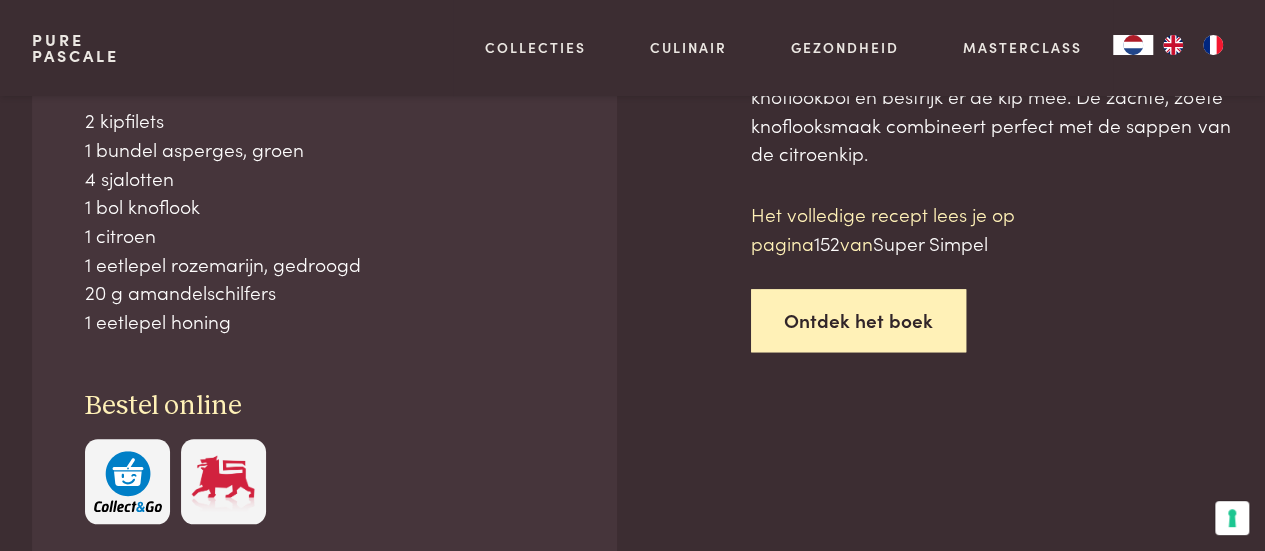 click on "Ontdek het boek" at bounding box center [858, 320] 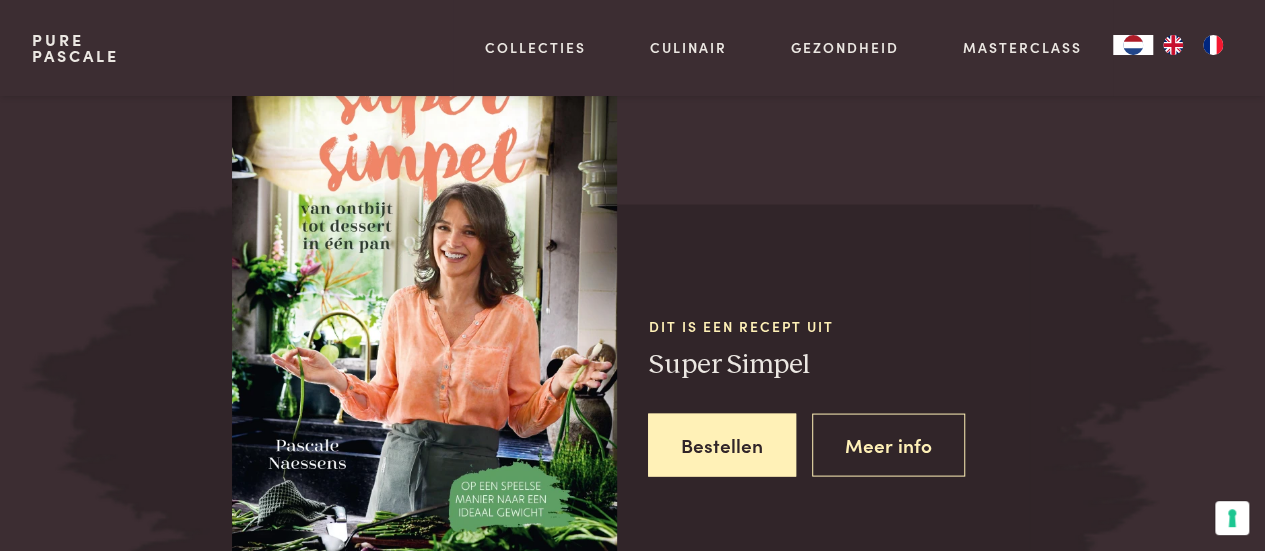 scroll, scrollTop: 1795, scrollLeft: 0, axis: vertical 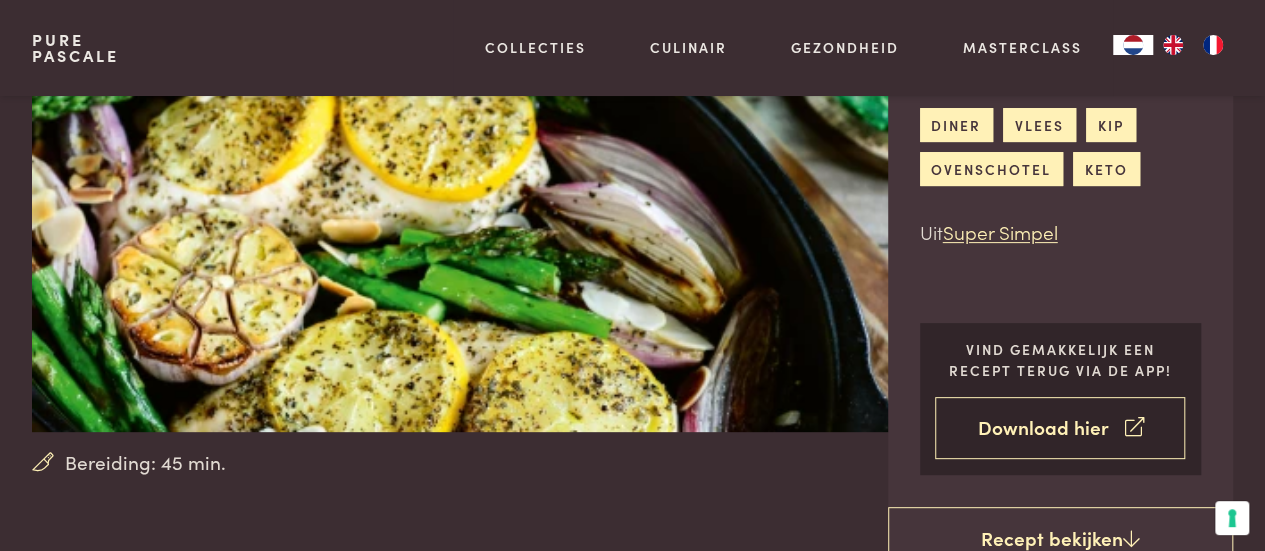 click on "Download hier" at bounding box center [1060, 428] 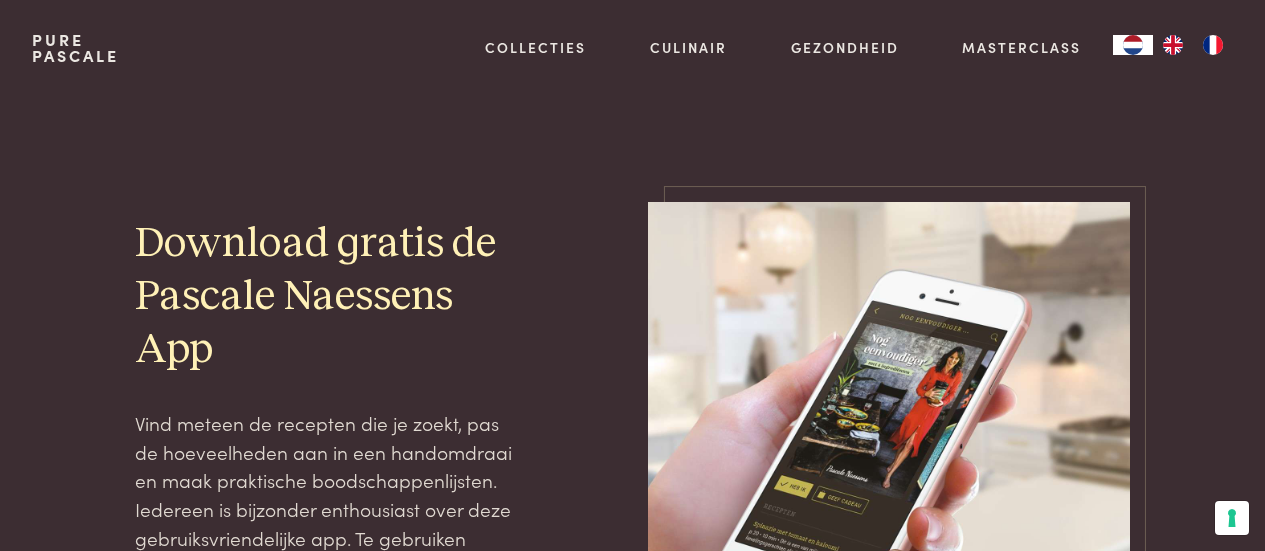 scroll, scrollTop: 0, scrollLeft: 0, axis: both 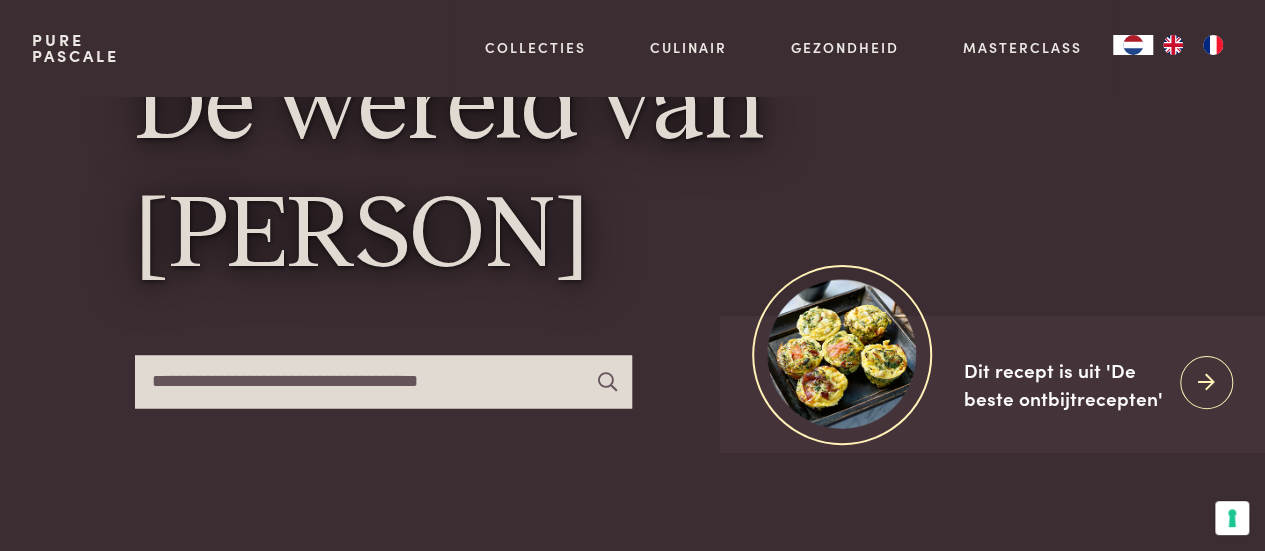 click at bounding box center [384, 381] 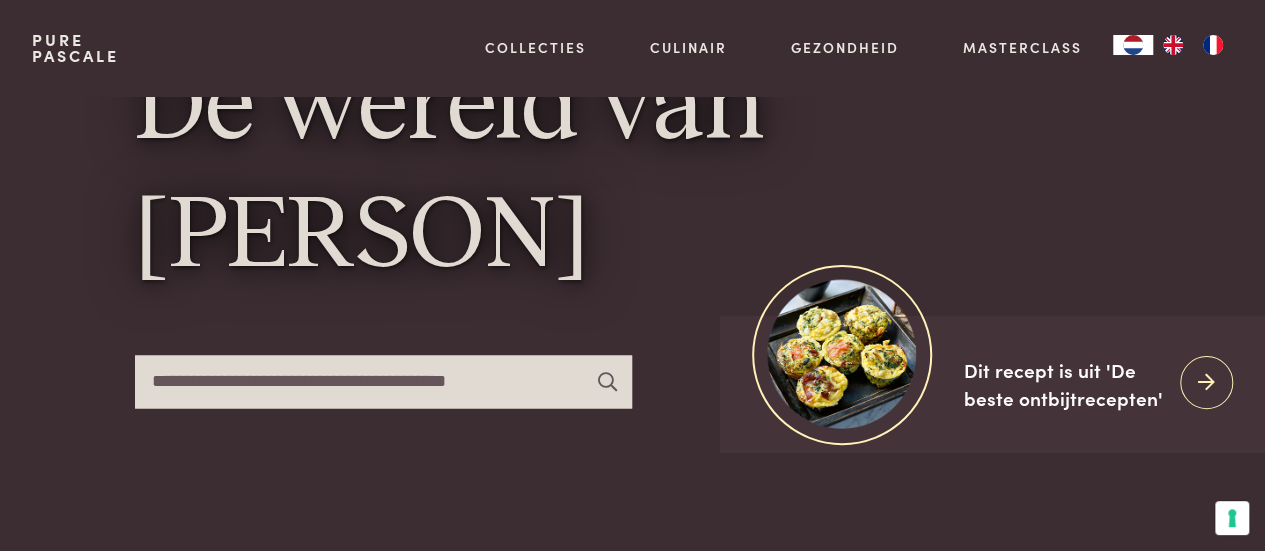 type on "**********" 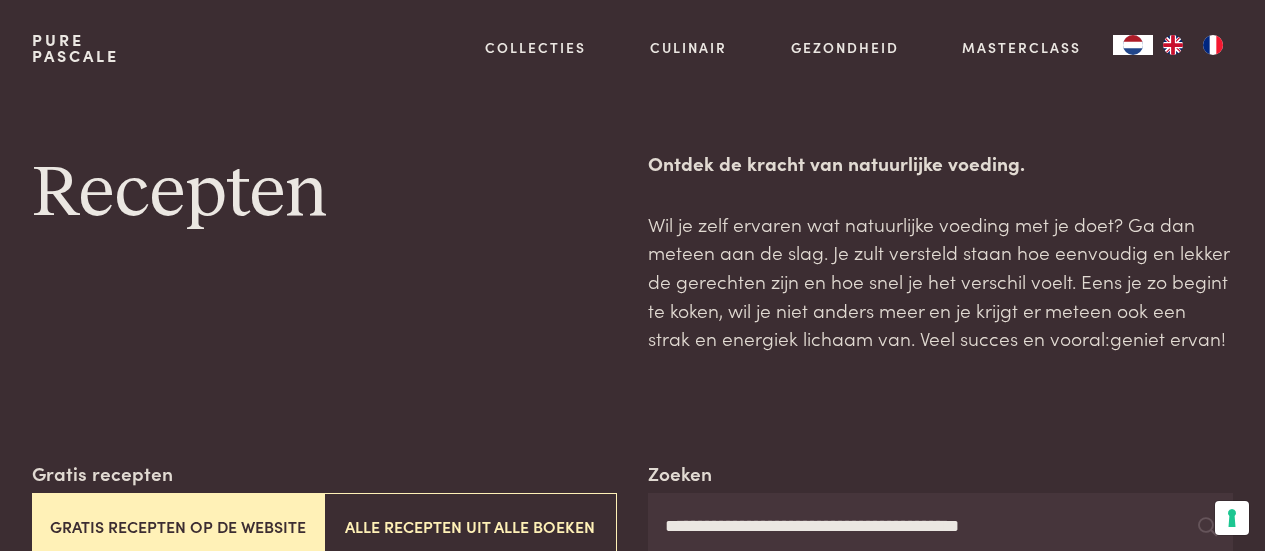 scroll, scrollTop: 0, scrollLeft: 0, axis: both 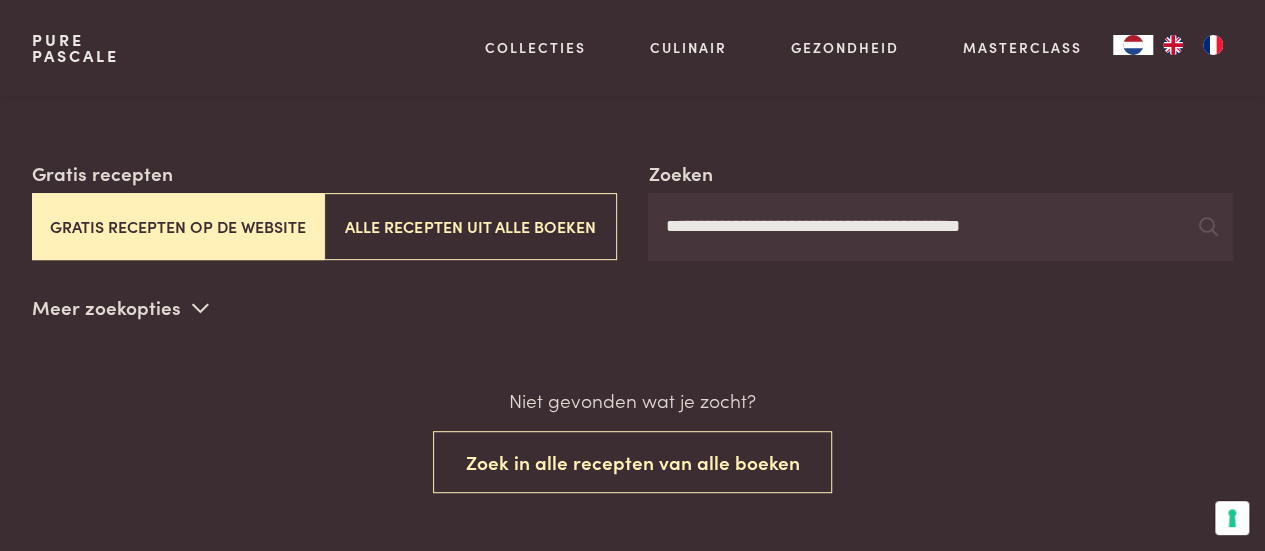 click on "**********" at bounding box center [940, 227] 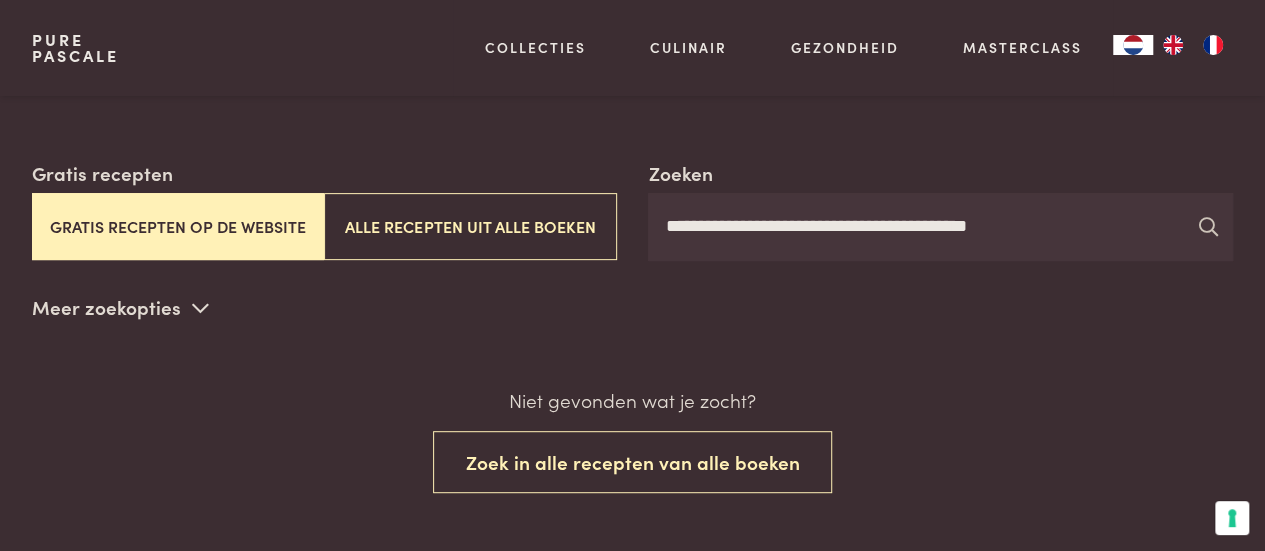 type on "**********" 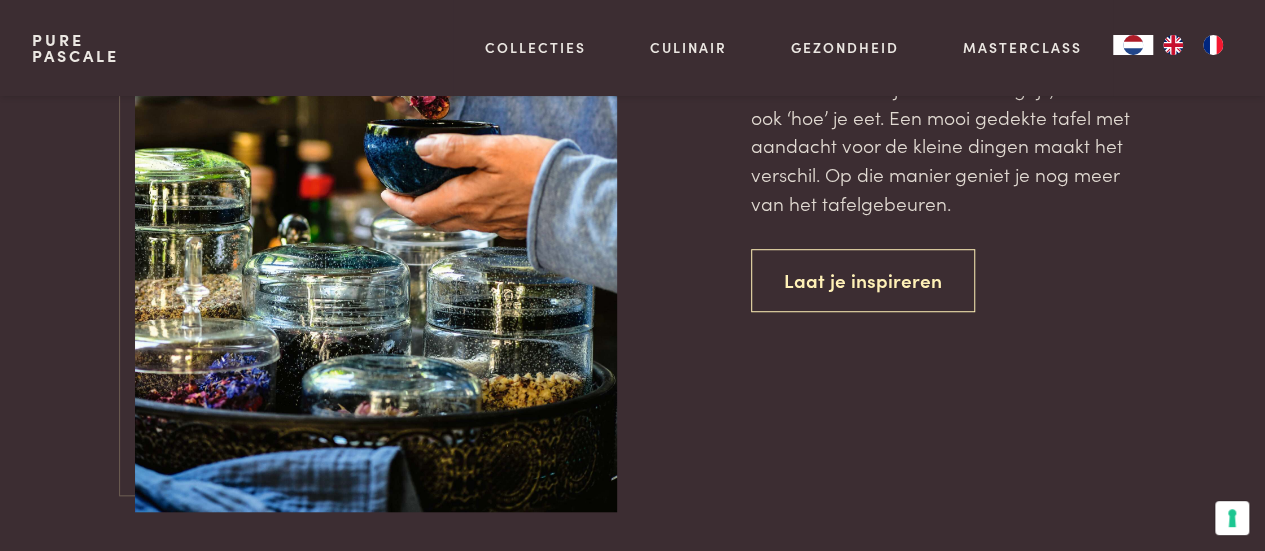 scroll, scrollTop: 4500, scrollLeft: 0, axis: vertical 